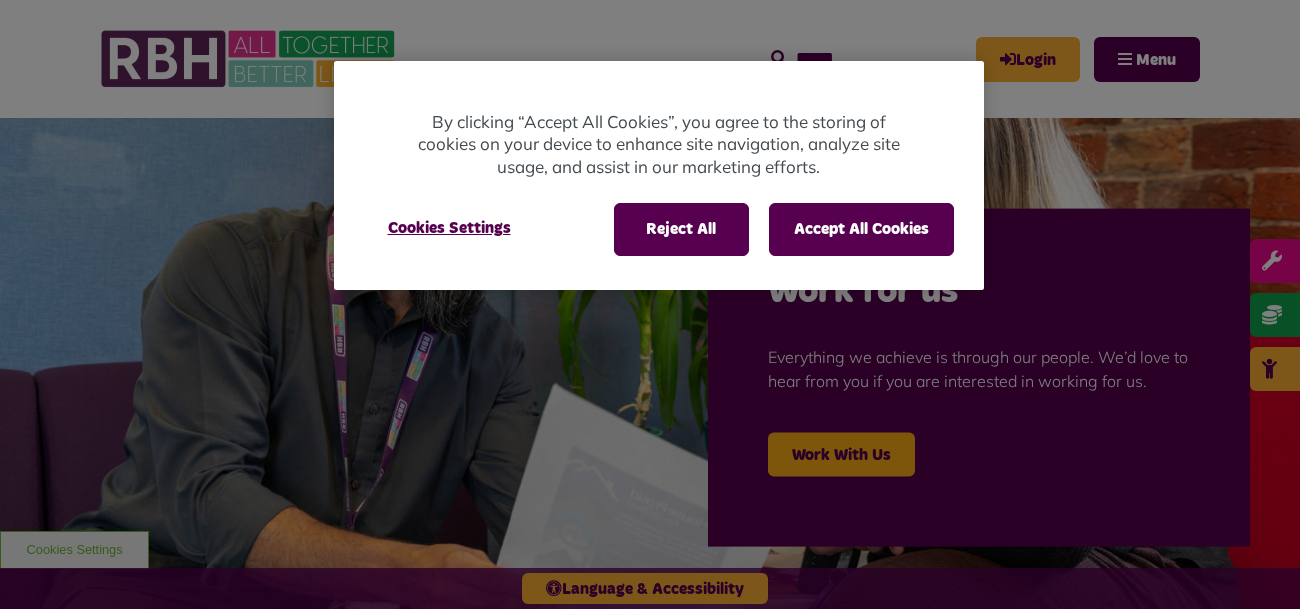 scroll, scrollTop: 0, scrollLeft: 0, axis: both 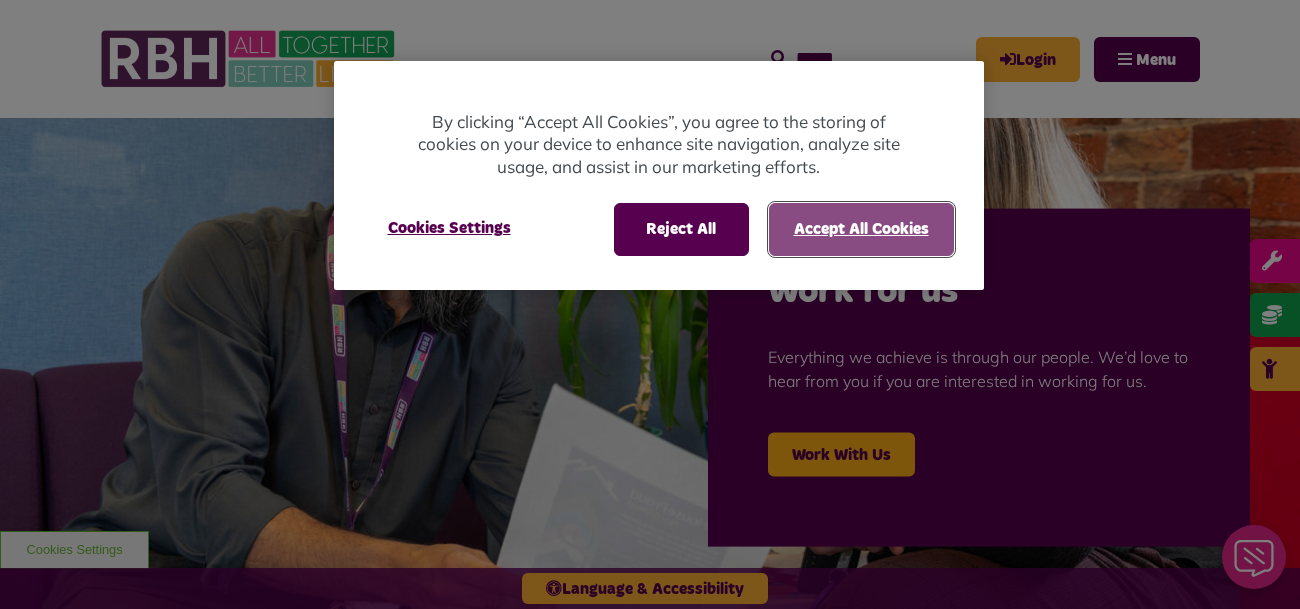 click on "Accept All Cookies" at bounding box center (861, 229) 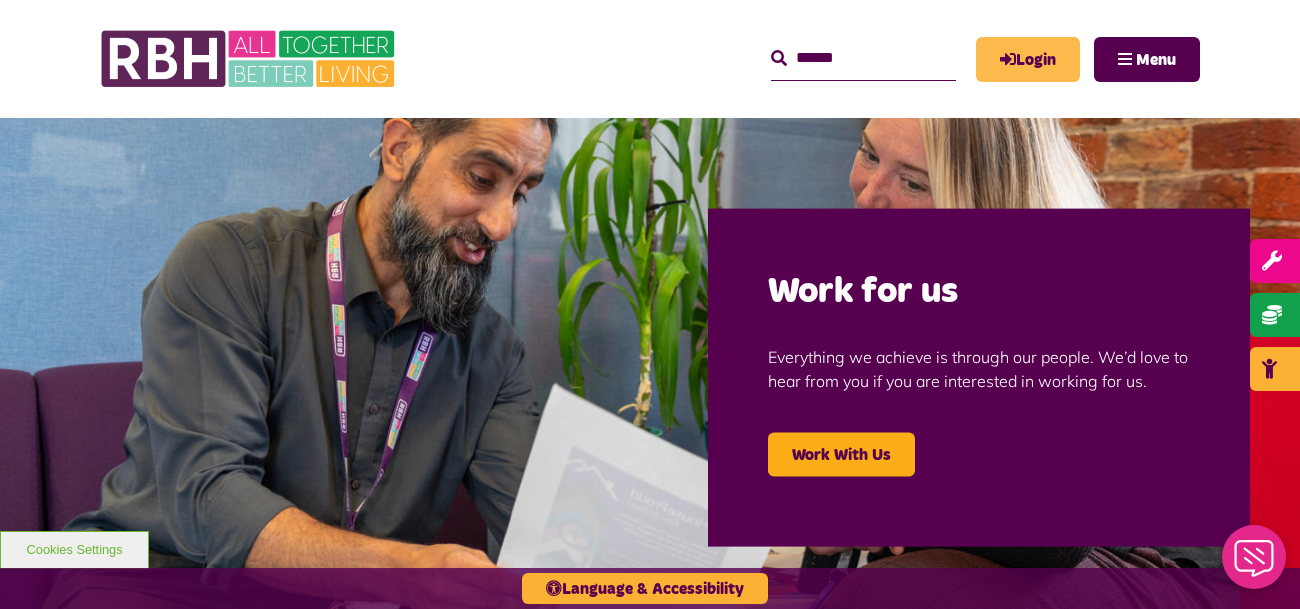 click on "Login" at bounding box center (1028, 59) 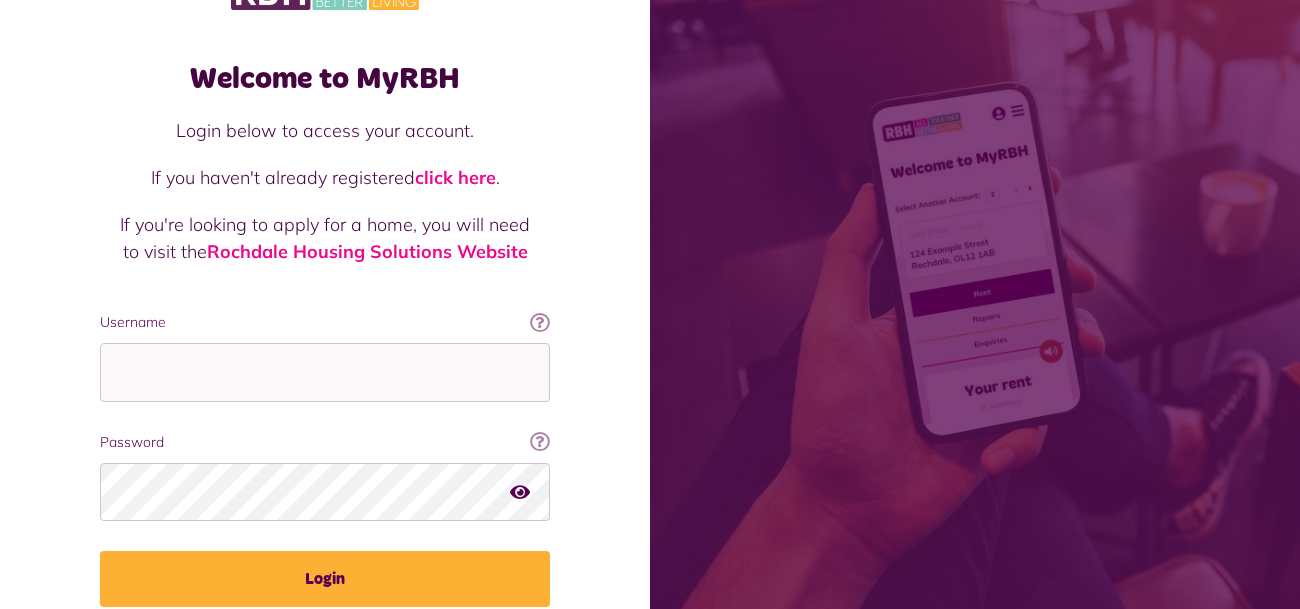 scroll, scrollTop: 158, scrollLeft: 0, axis: vertical 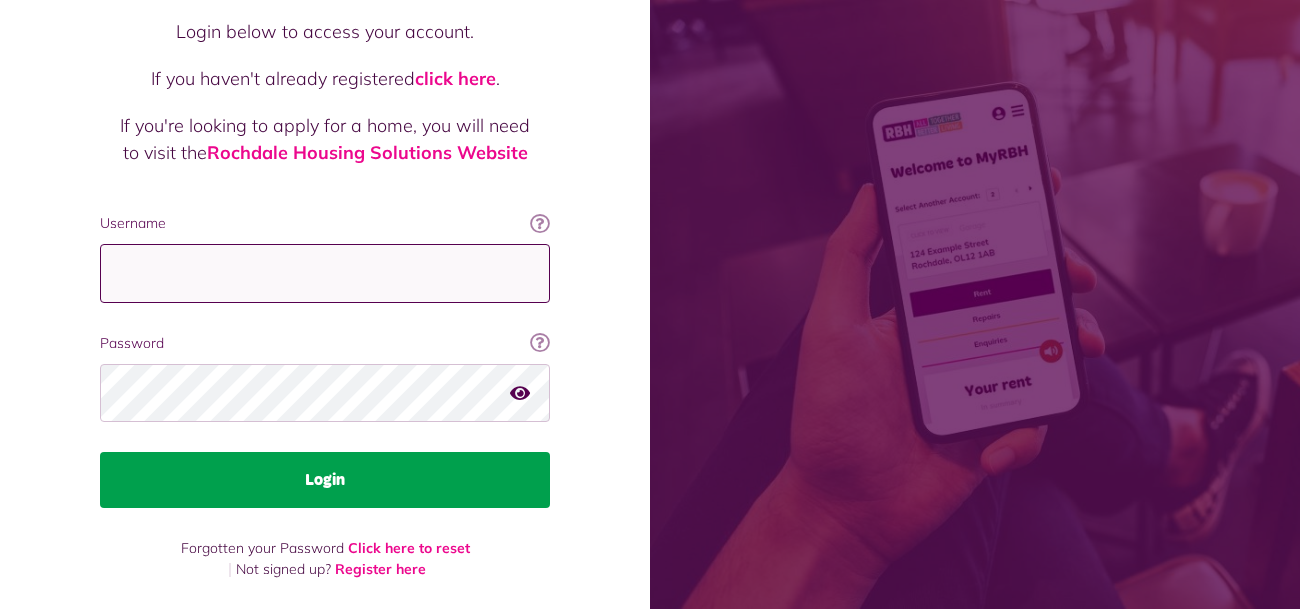 type on "**********" 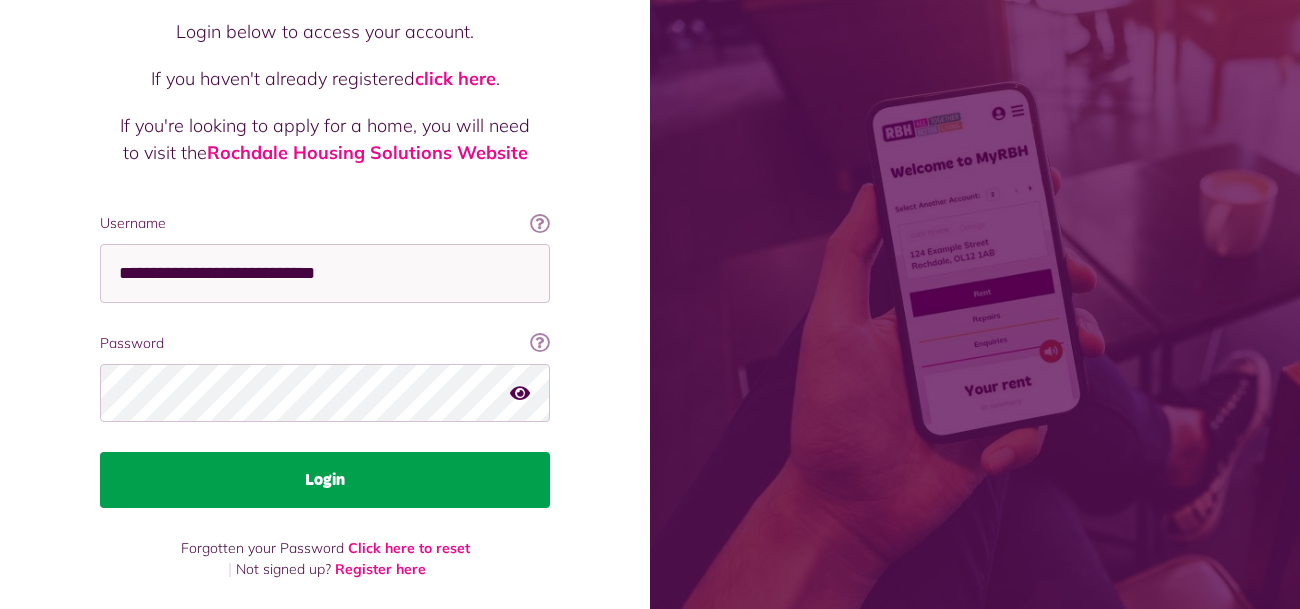 click on "Login" at bounding box center [325, 480] 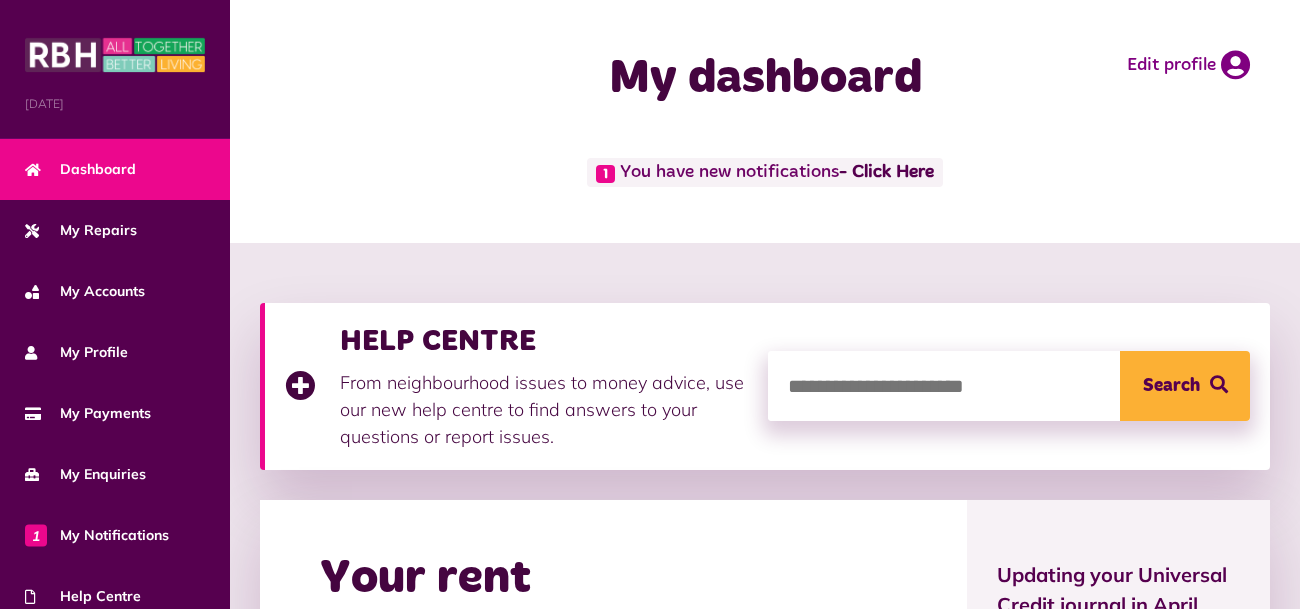 scroll, scrollTop: 0, scrollLeft: 0, axis: both 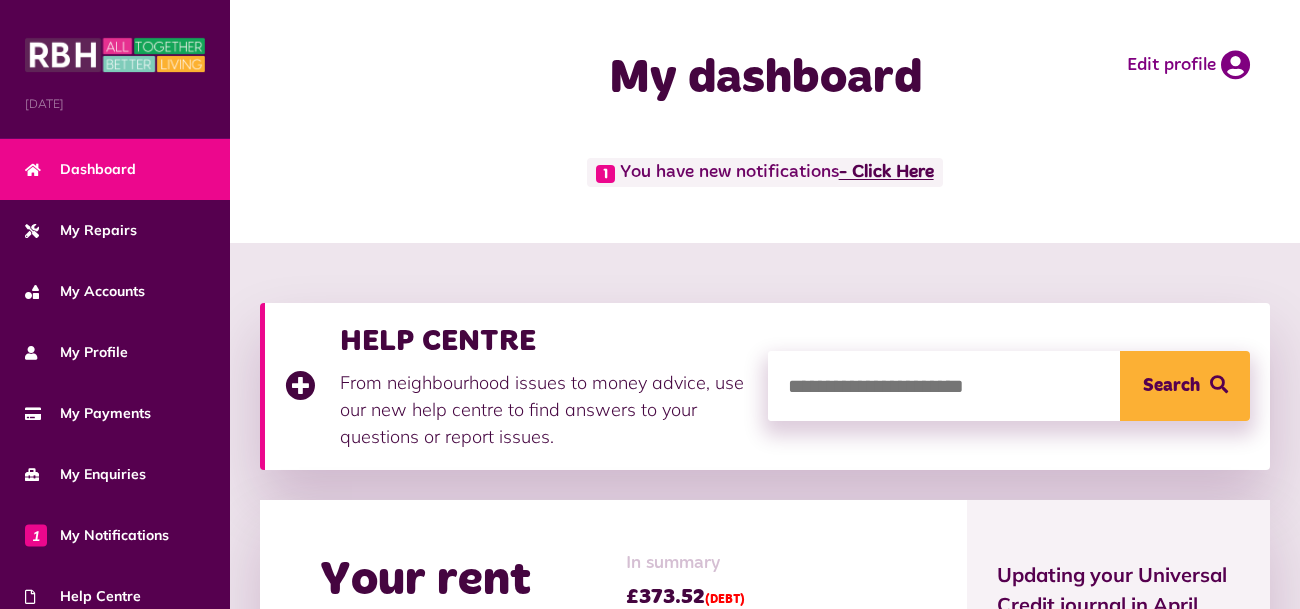 click on "- Click Here" at bounding box center (886, 173) 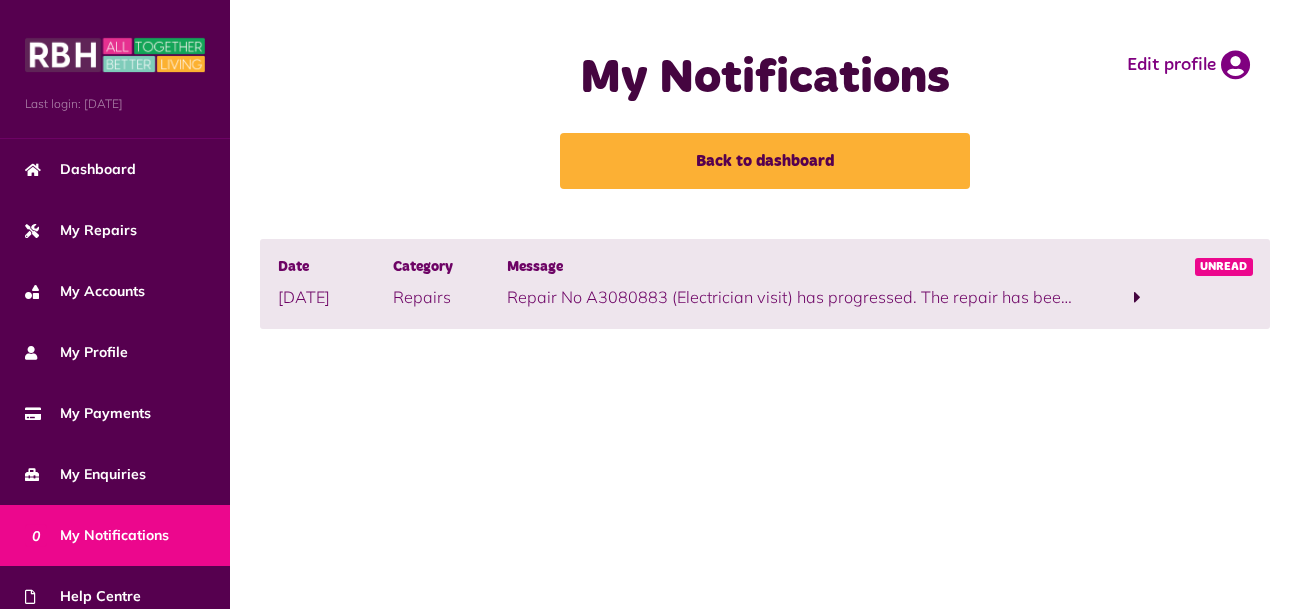 scroll, scrollTop: 0, scrollLeft: 0, axis: both 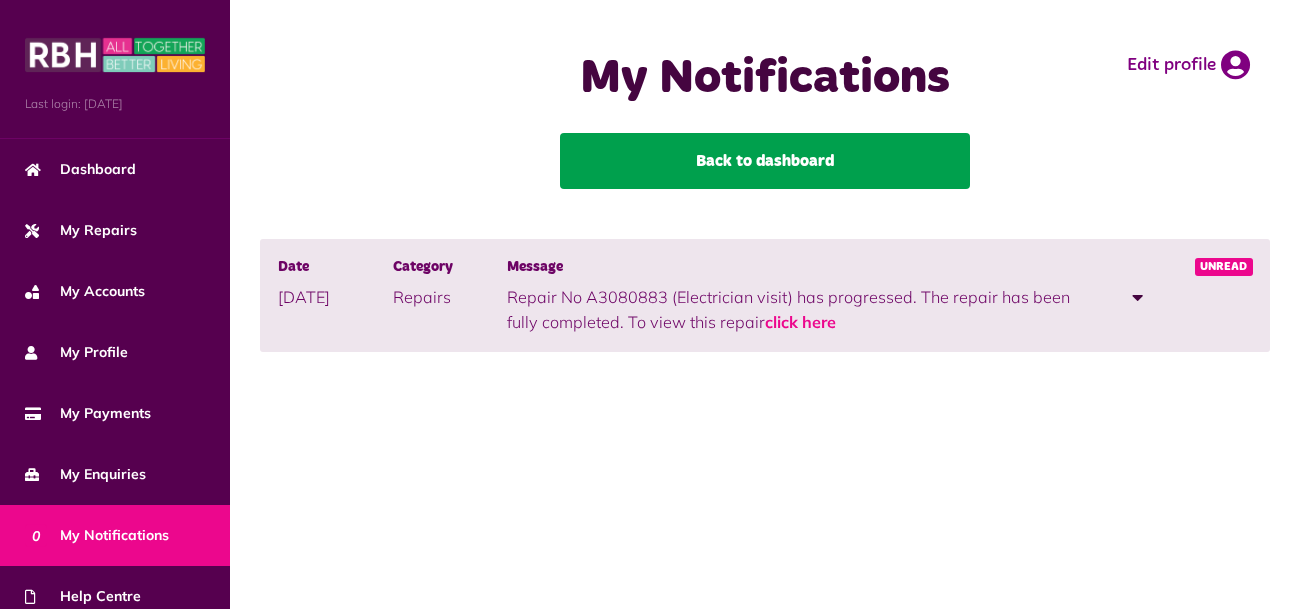 click on "Back to dashboard" at bounding box center (765, 161) 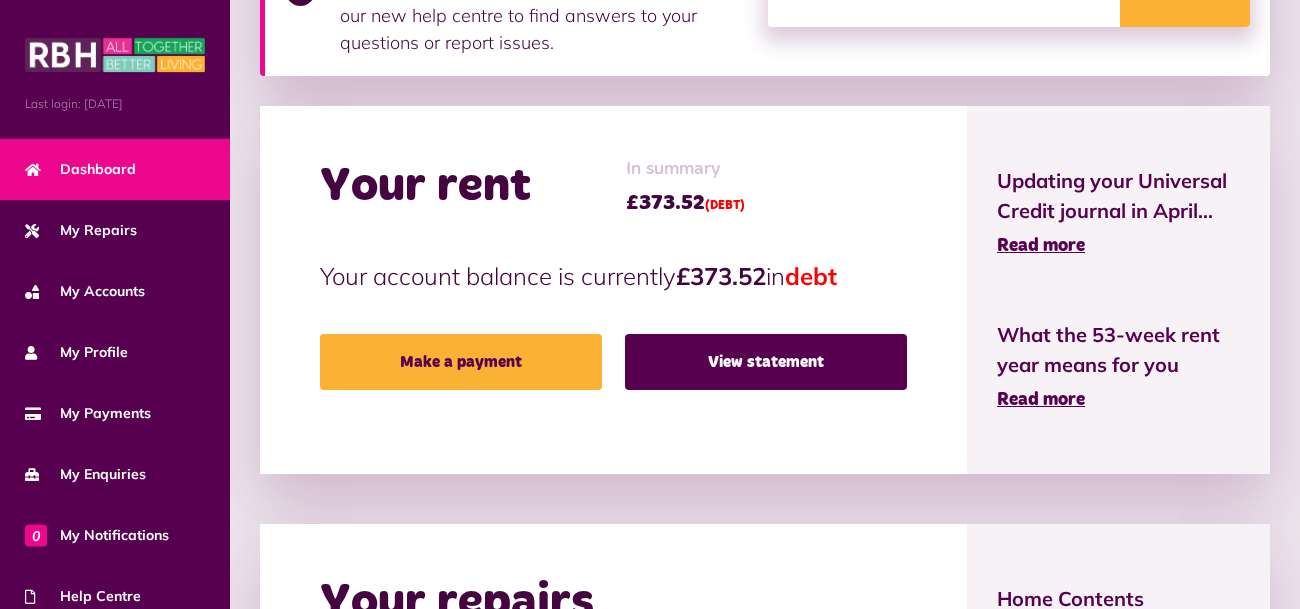 scroll, scrollTop: 448, scrollLeft: 0, axis: vertical 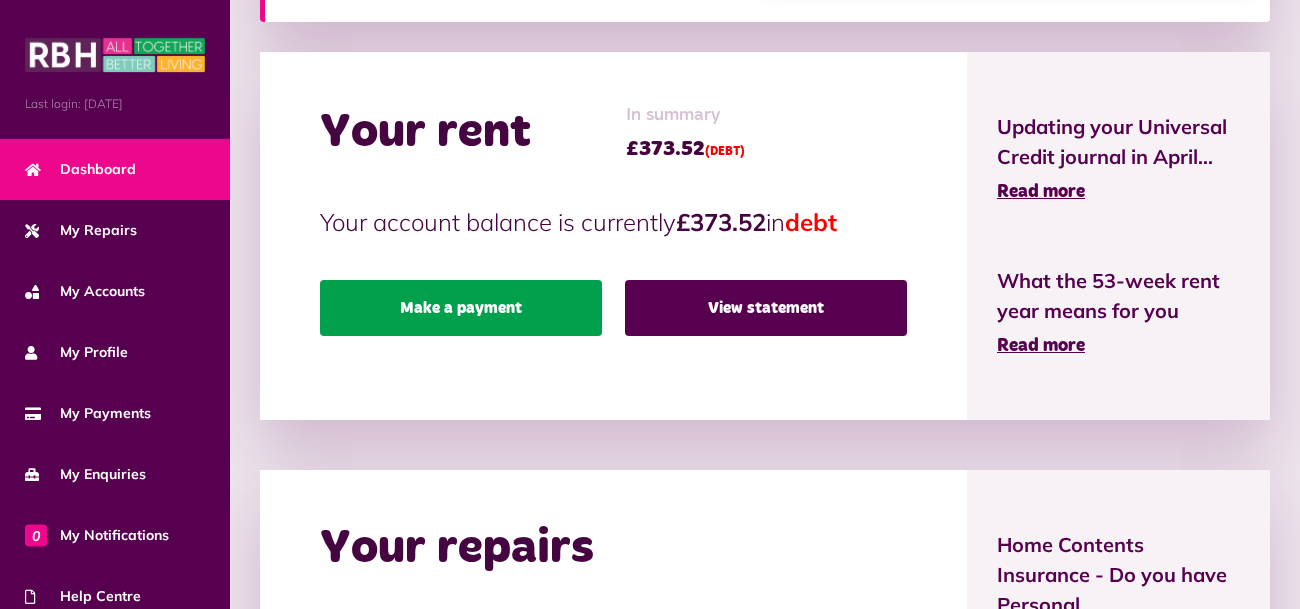 click on "Make a payment" at bounding box center (461, 308) 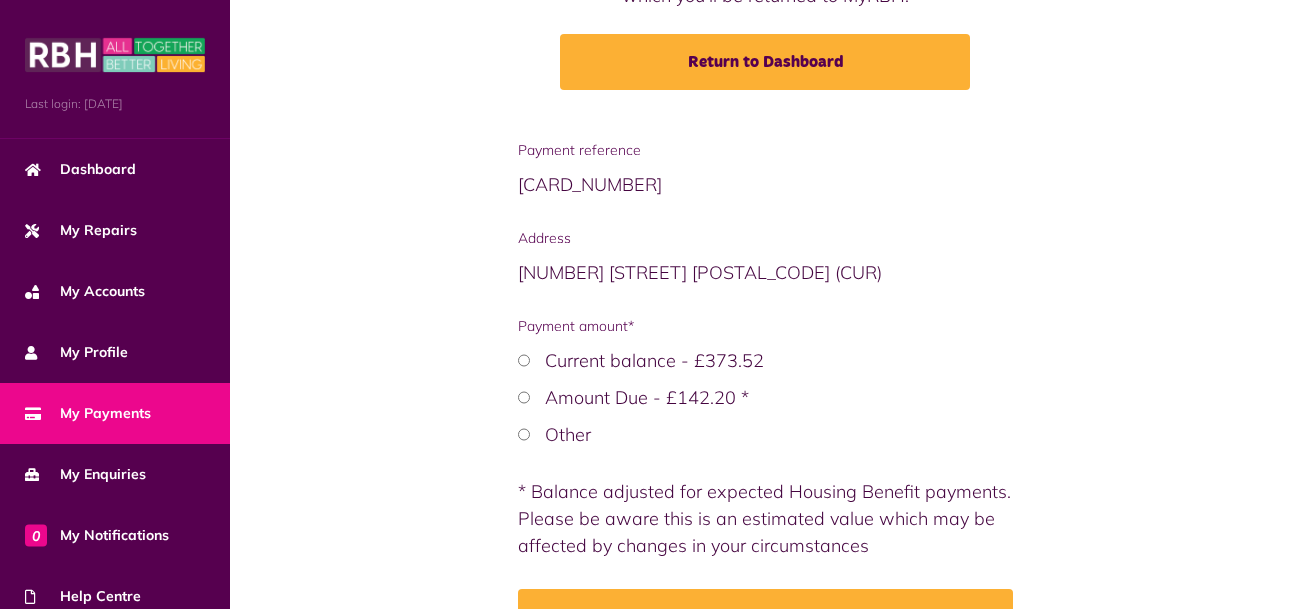 scroll, scrollTop: 335, scrollLeft: 0, axis: vertical 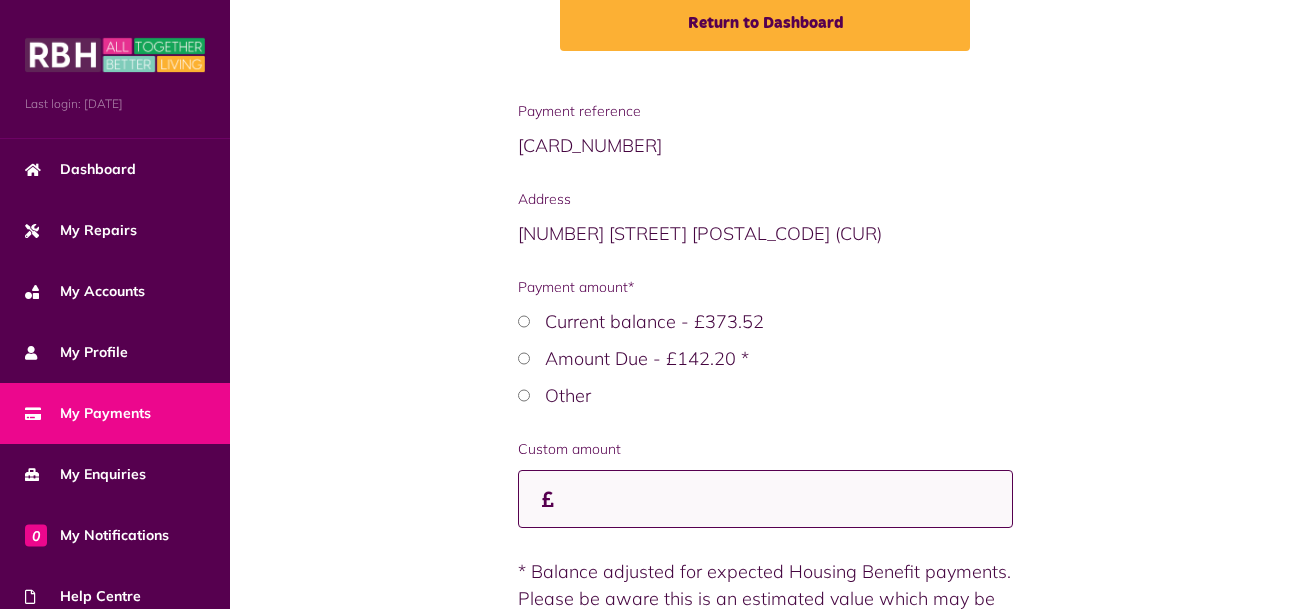 click on "Custom amount" at bounding box center (765, 499) 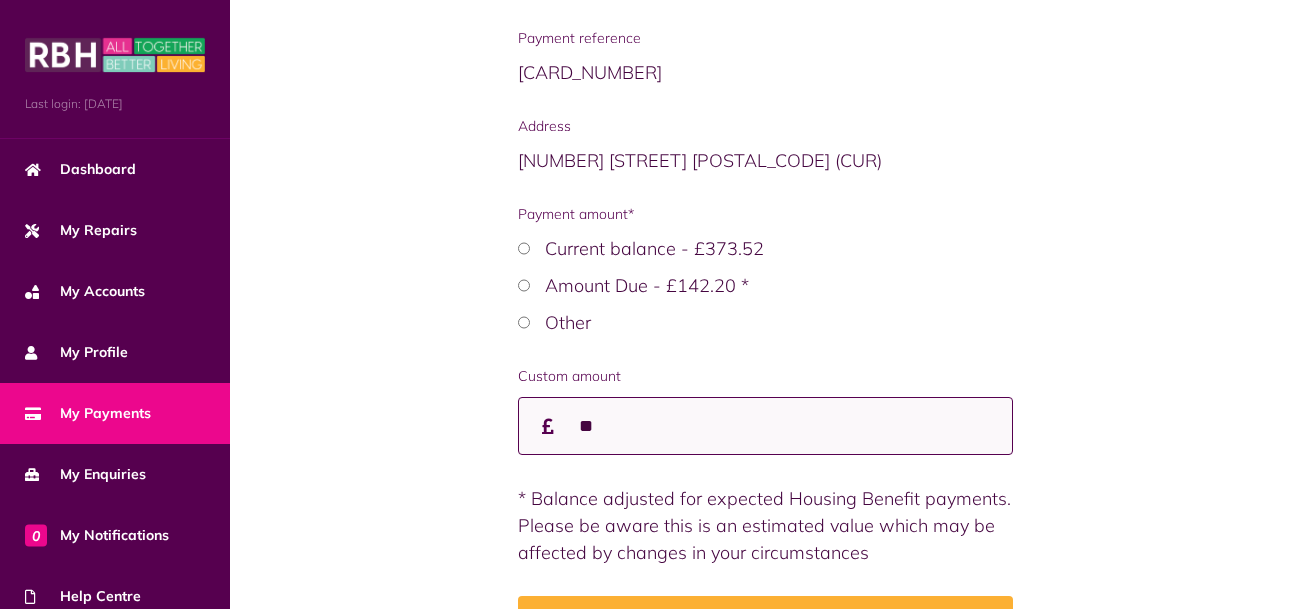 scroll, scrollTop: 540, scrollLeft: 0, axis: vertical 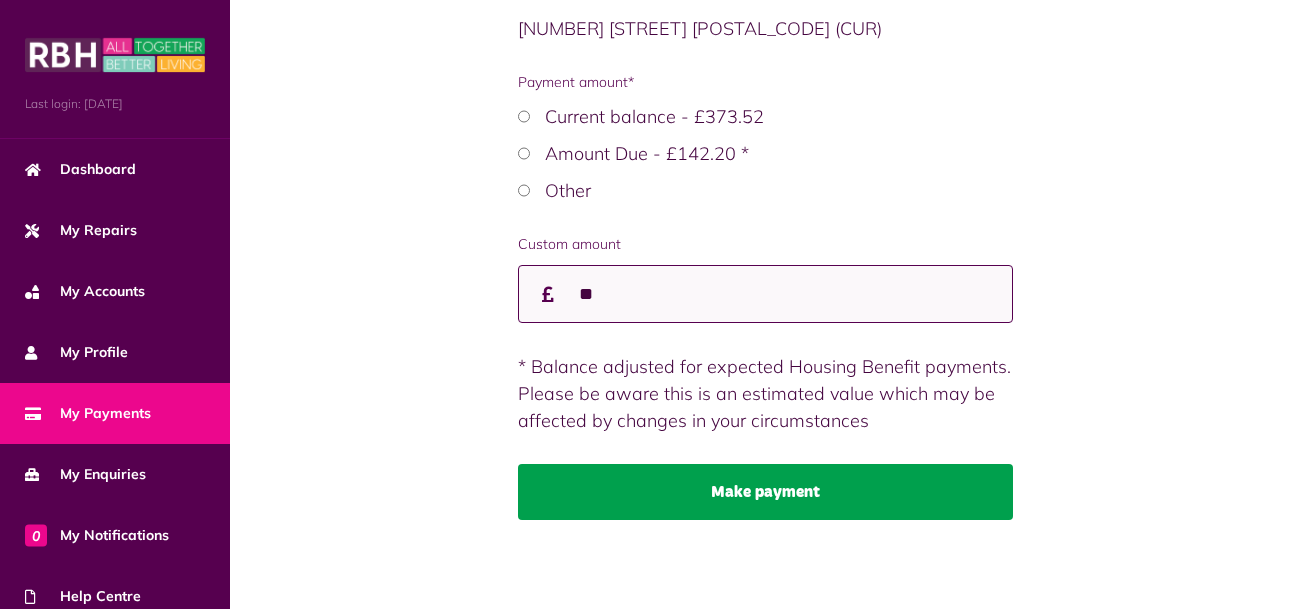 type on "**" 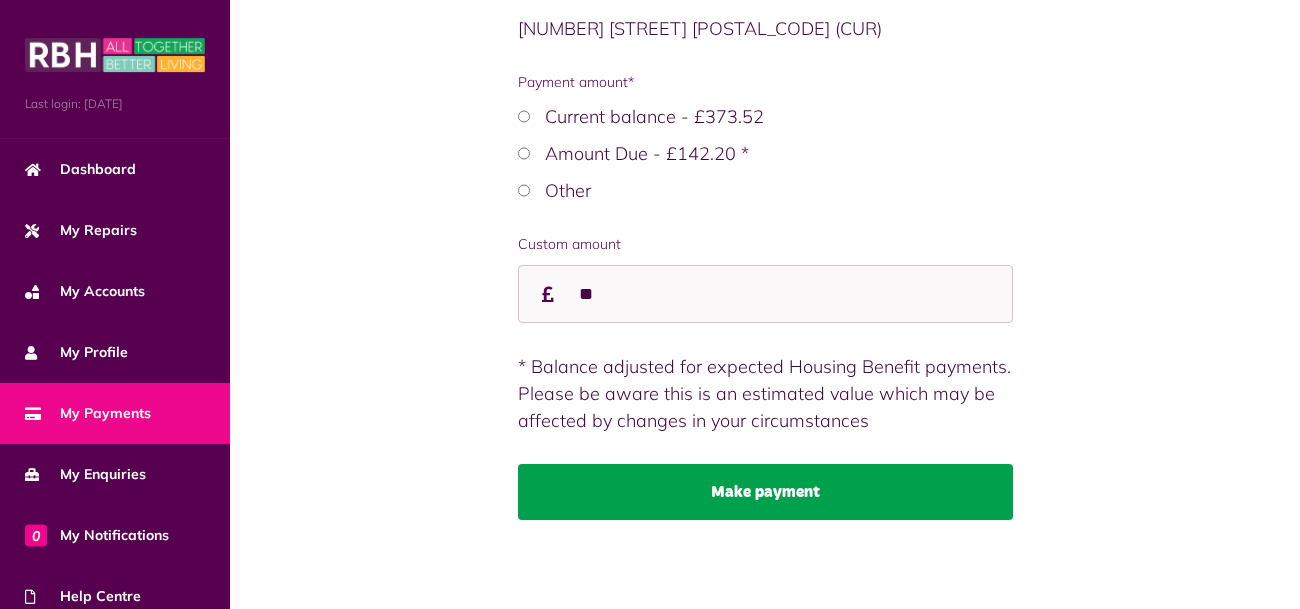 click on "Make payment" at bounding box center (765, 492) 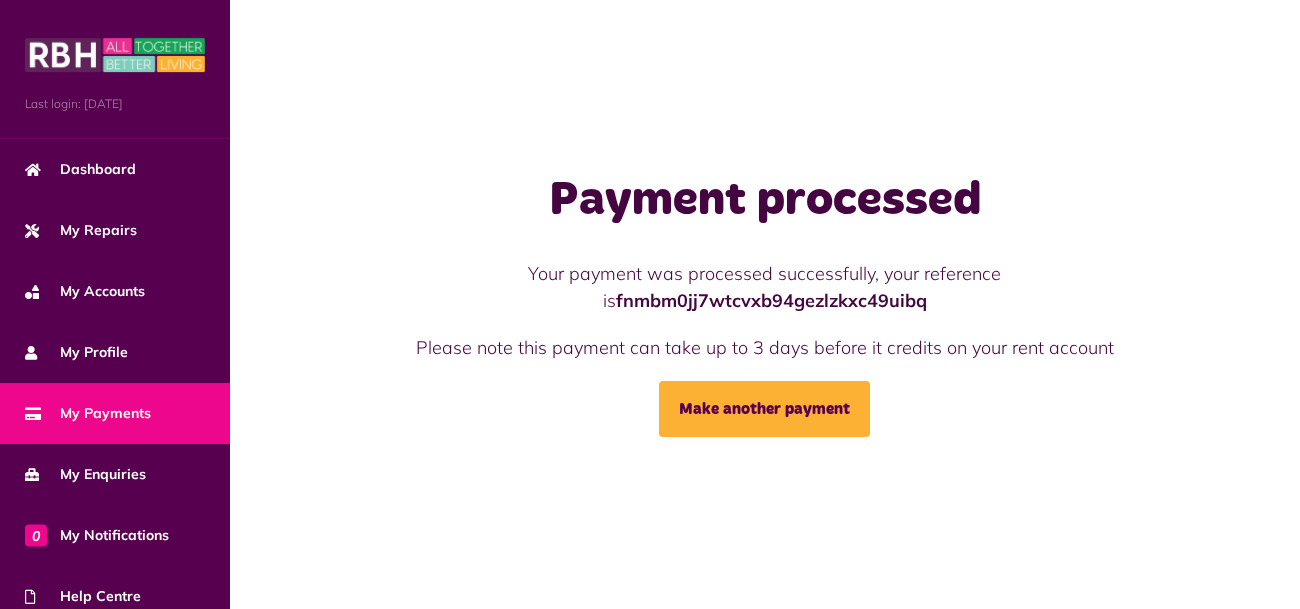 scroll, scrollTop: 0, scrollLeft: 0, axis: both 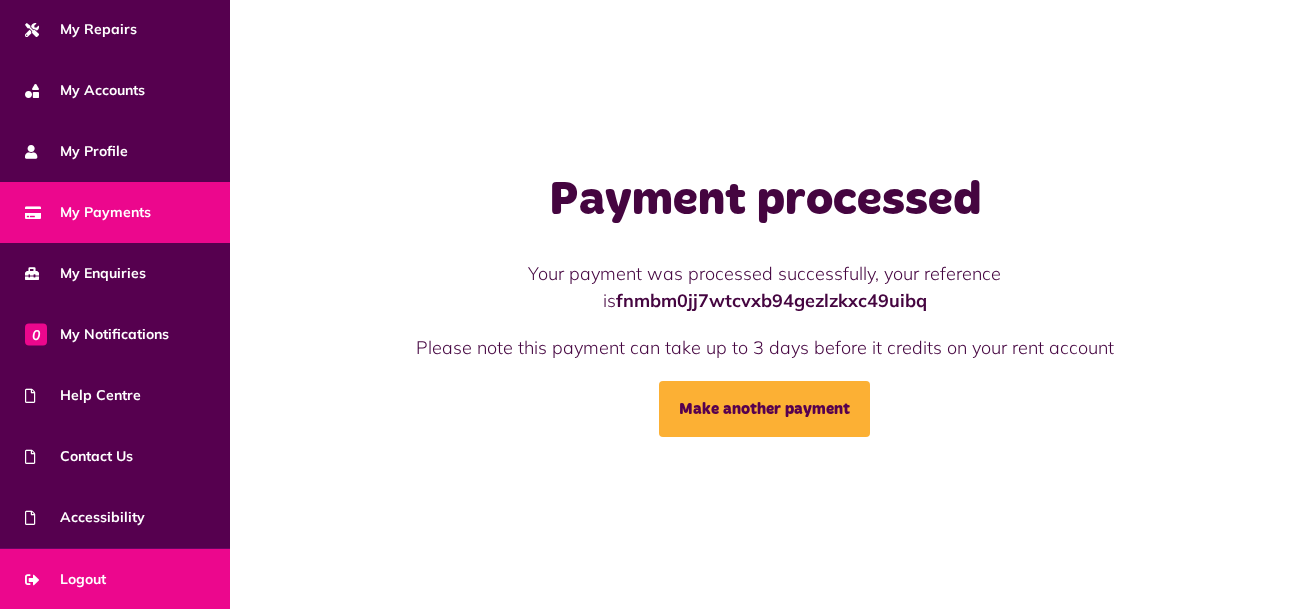 click on "Logout" at bounding box center (65, 579) 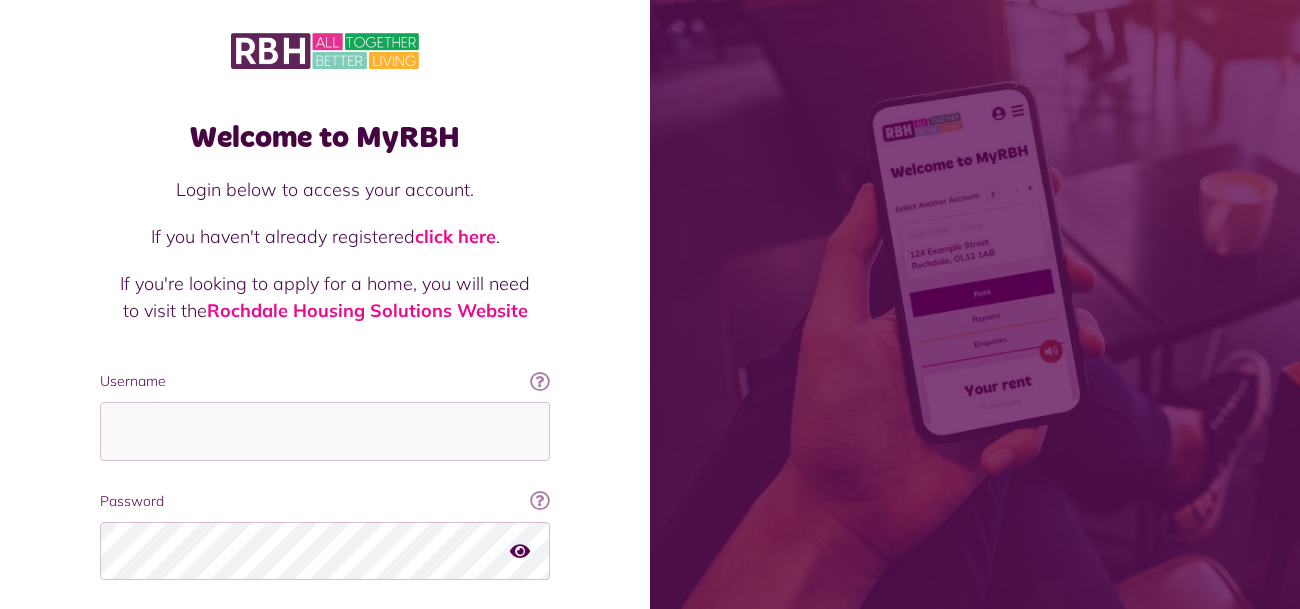 scroll, scrollTop: 0, scrollLeft: 0, axis: both 